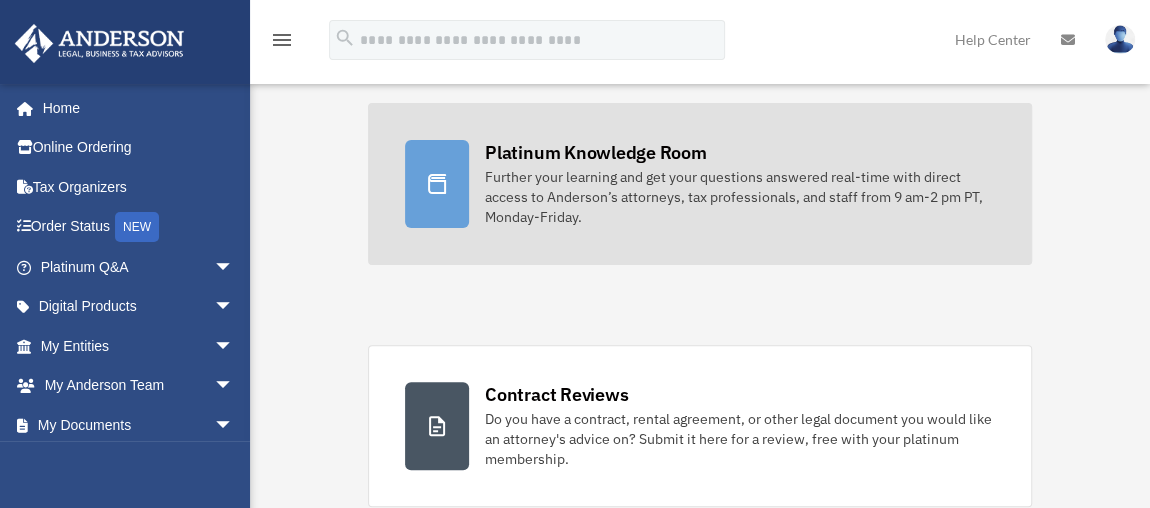 scroll, scrollTop: 242, scrollLeft: 0, axis: vertical 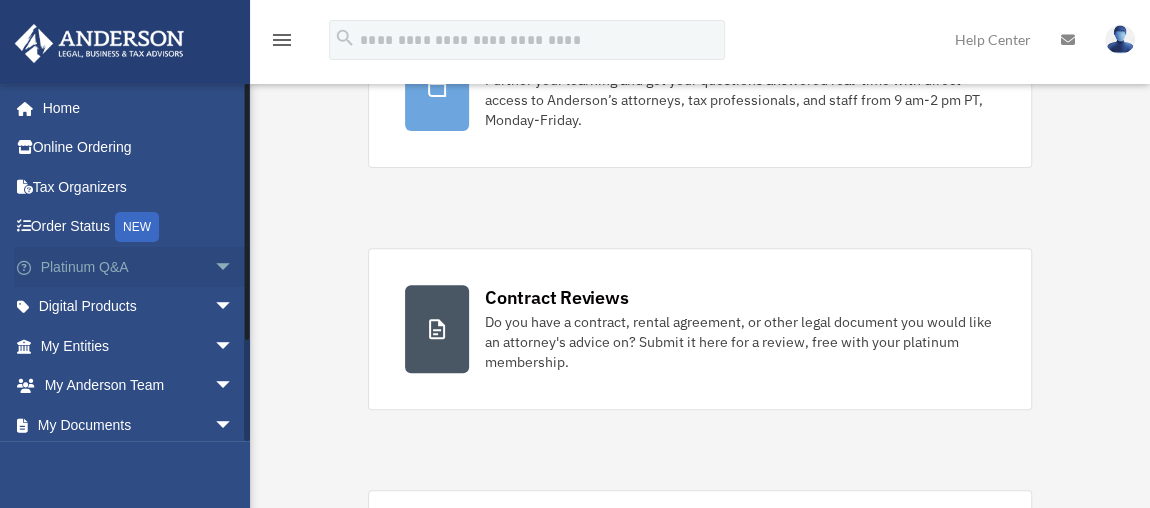 click on "Platinum Q&A arrow_drop_down" at bounding box center (139, 267) 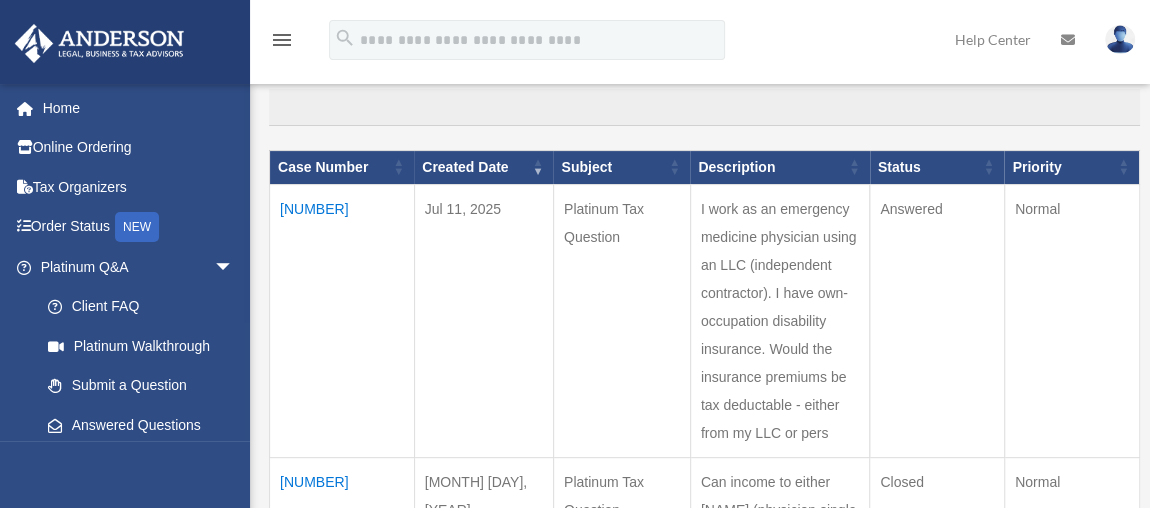 scroll, scrollTop: 242, scrollLeft: 0, axis: vertical 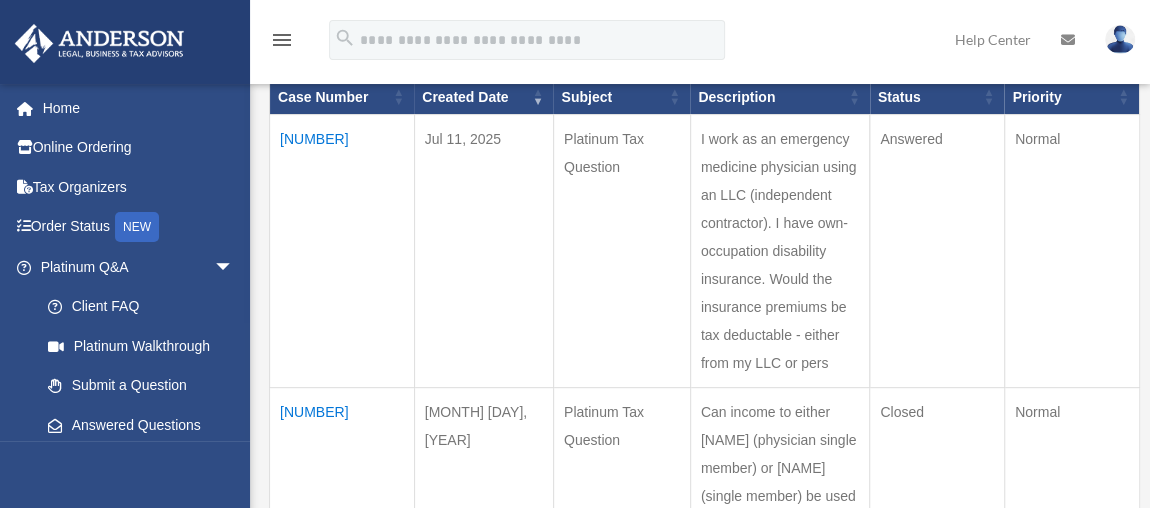 click on "01038805" at bounding box center [342, 250] 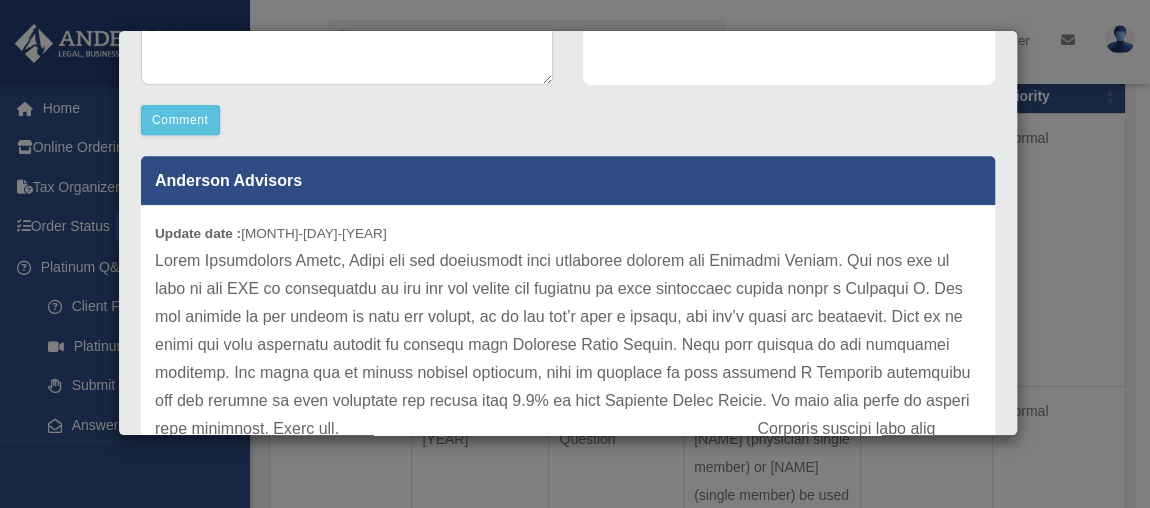 scroll, scrollTop: 545, scrollLeft: 0, axis: vertical 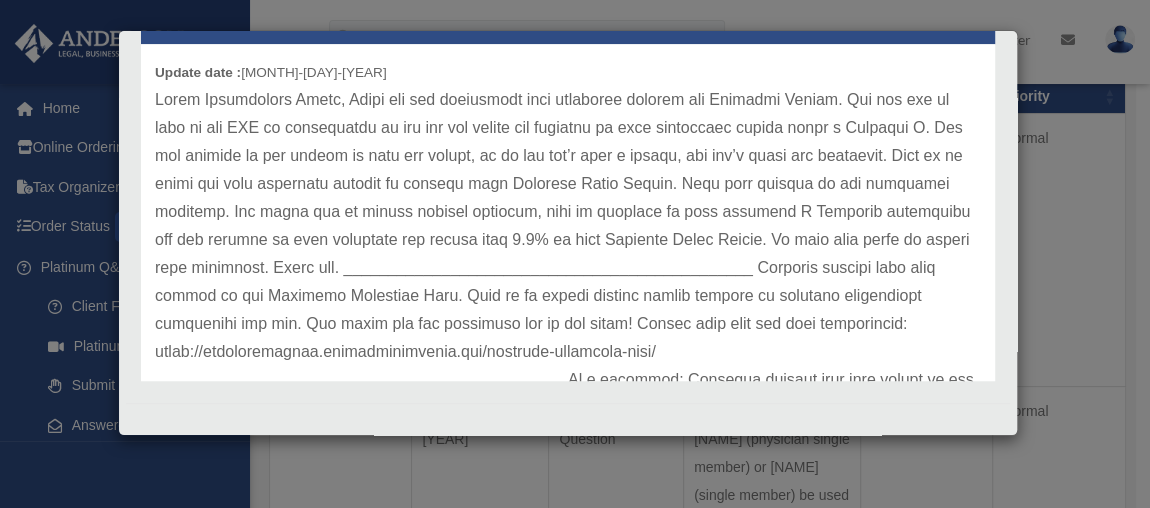 click on "Case Detail
×
Platinum Tax Question
Case Number
01038805
Created Date
July 11, 2025
Status
Answered
Comment   Comment" at bounding box center (575, 254) 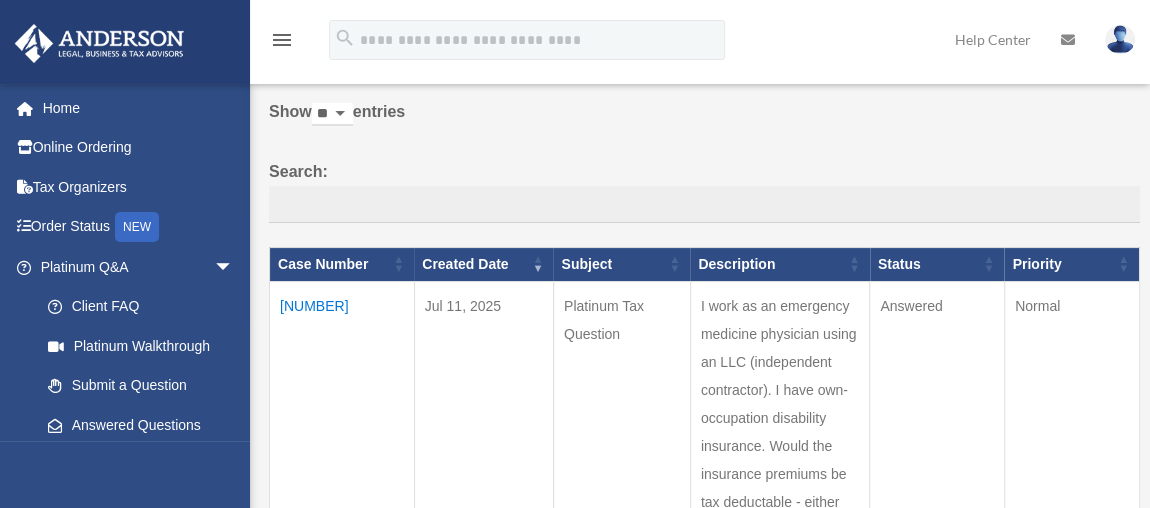 scroll, scrollTop: 101, scrollLeft: 0, axis: vertical 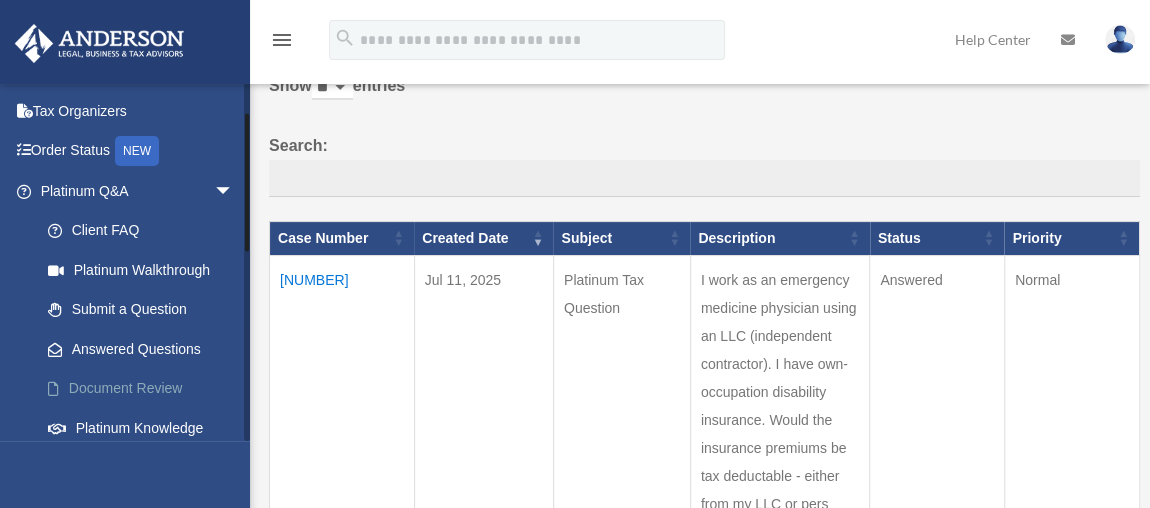 click on "Document Review" at bounding box center (146, 389) 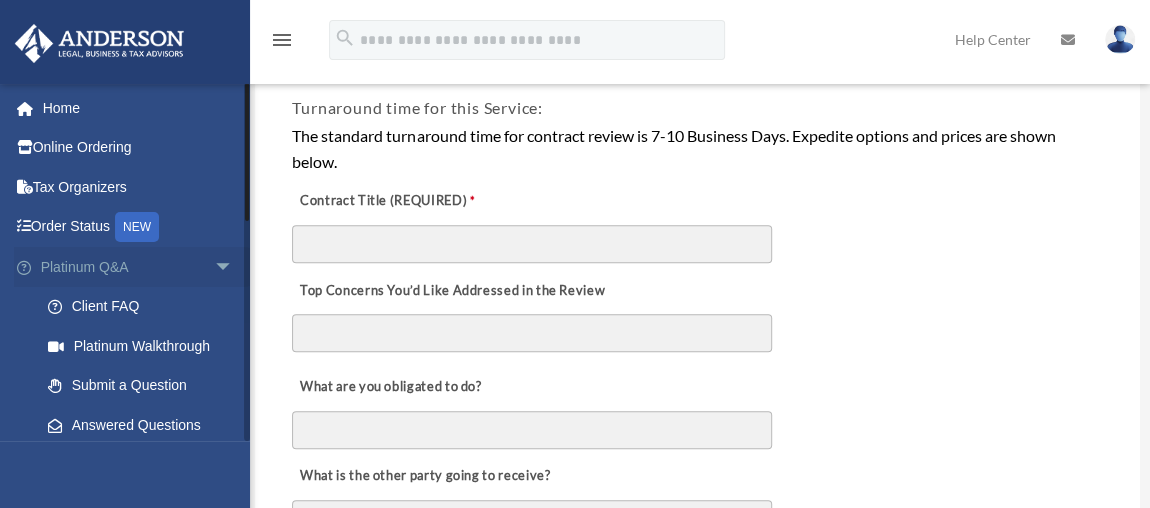 scroll, scrollTop: 377, scrollLeft: 0, axis: vertical 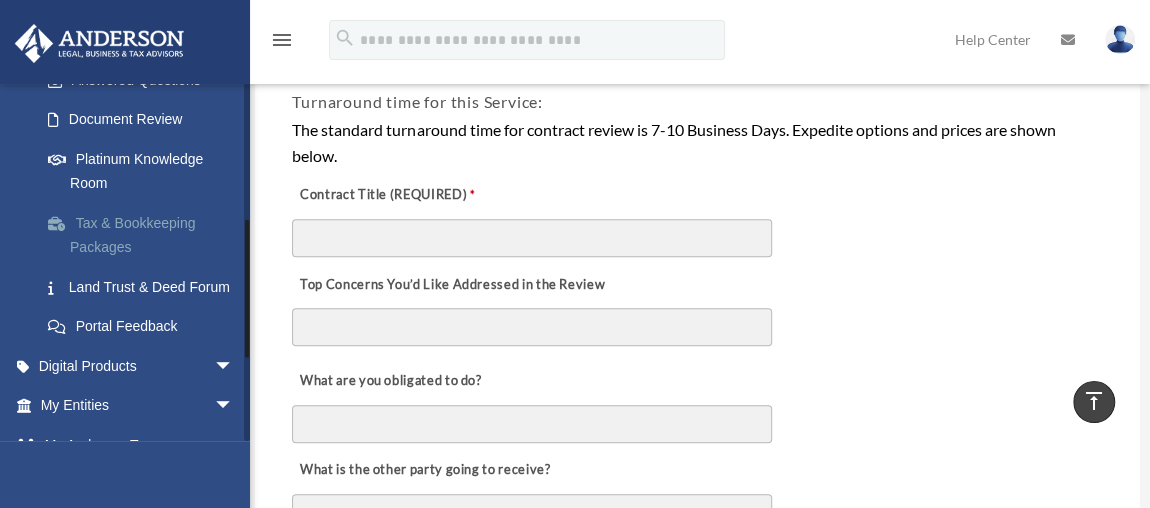 click on "Tax & Bookkeeping Packages" at bounding box center [146, 235] 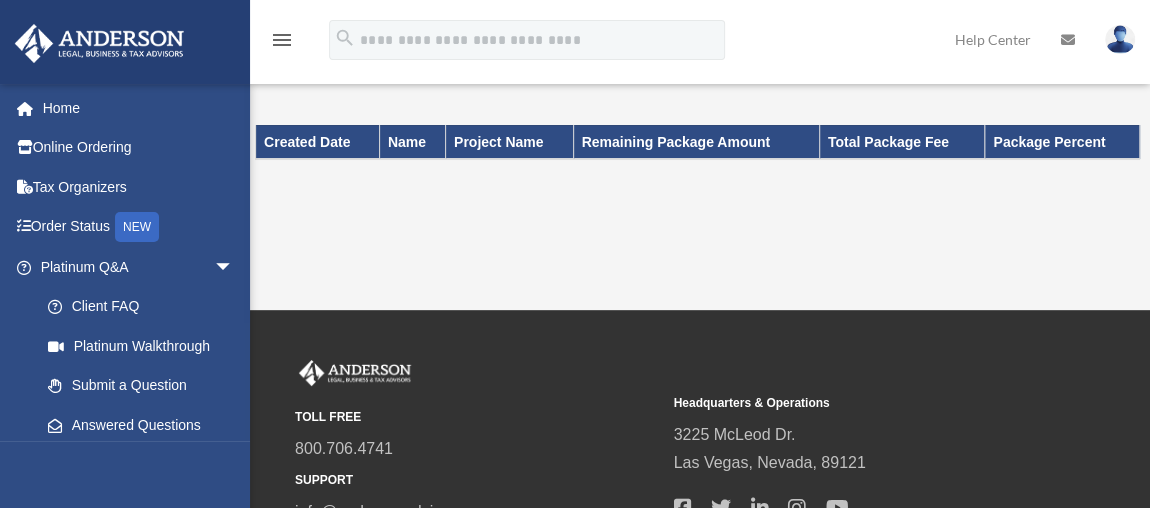 scroll, scrollTop: 0, scrollLeft: 0, axis: both 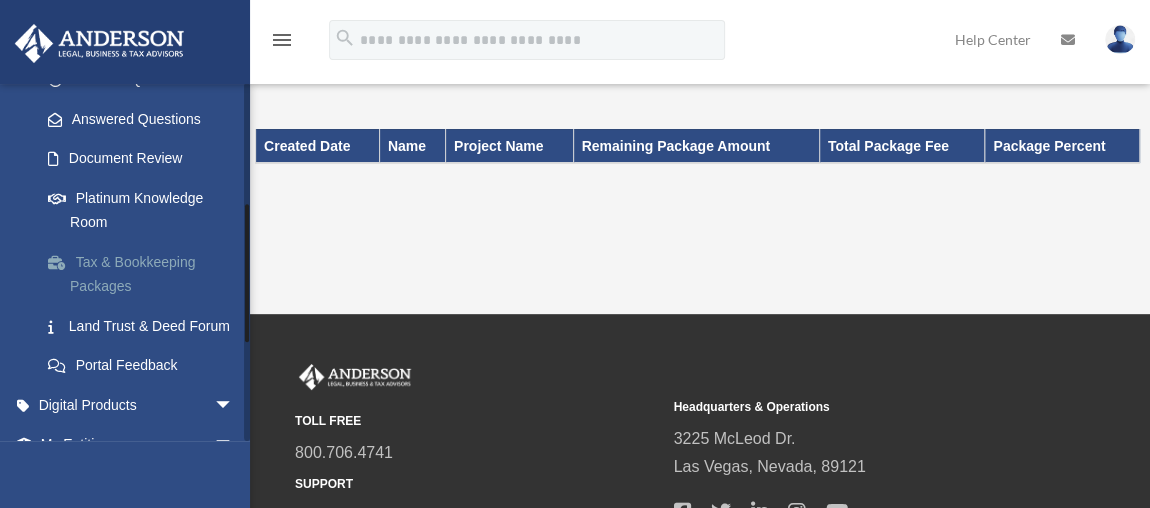 click on "Tax & Bookkeeping Packages" at bounding box center [146, 274] 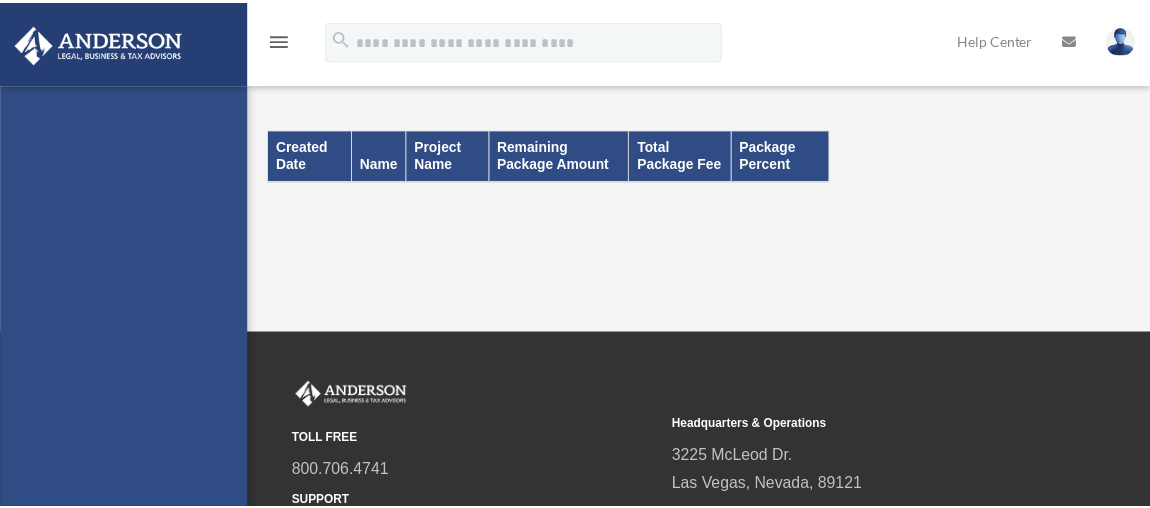 scroll, scrollTop: 0, scrollLeft: 0, axis: both 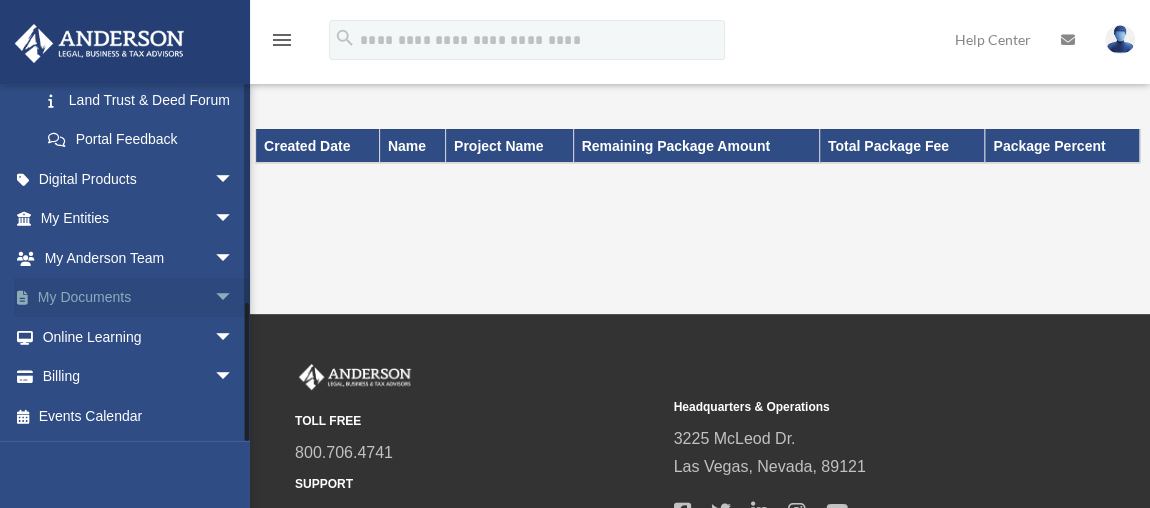 click on "My Documents arrow_drop_down" at bounding box center (139, 298) 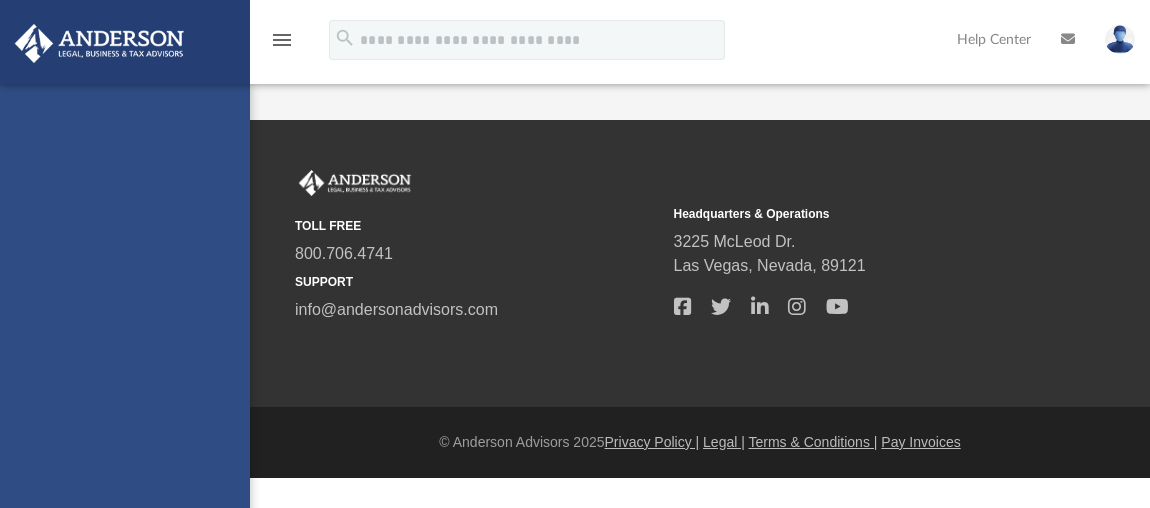 scroll, scrollTop: 0, scrollLeft: 0, axis: both 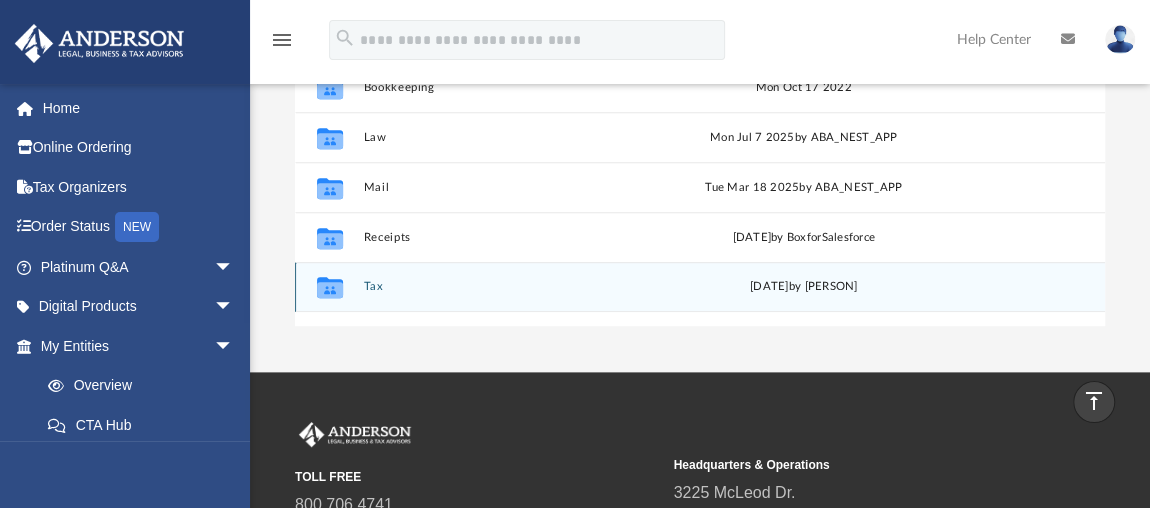 click on "Tax" at bounding box center (508, 286) 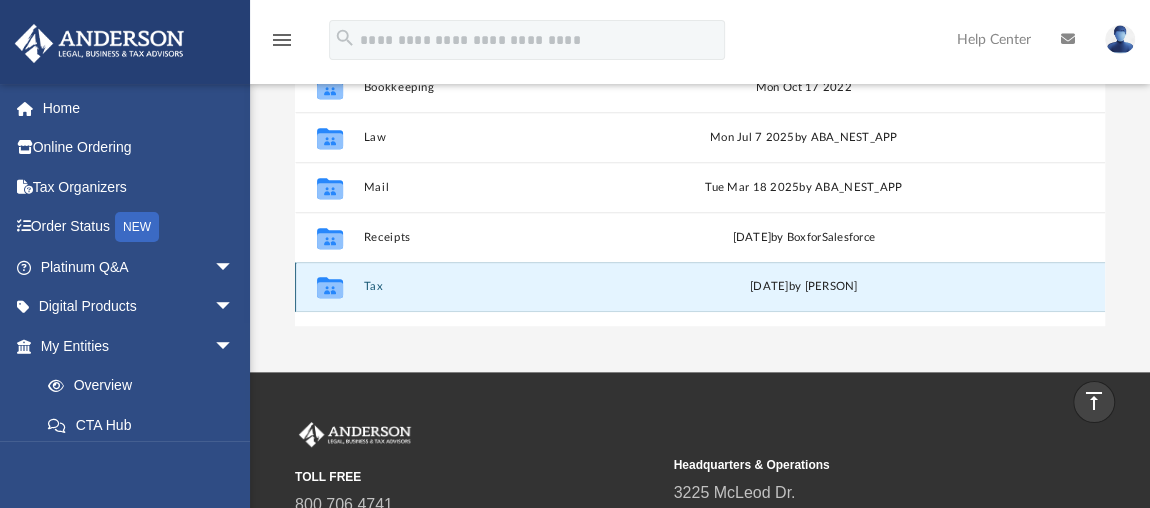 click on "Tax" at bounding box center (508, 286) 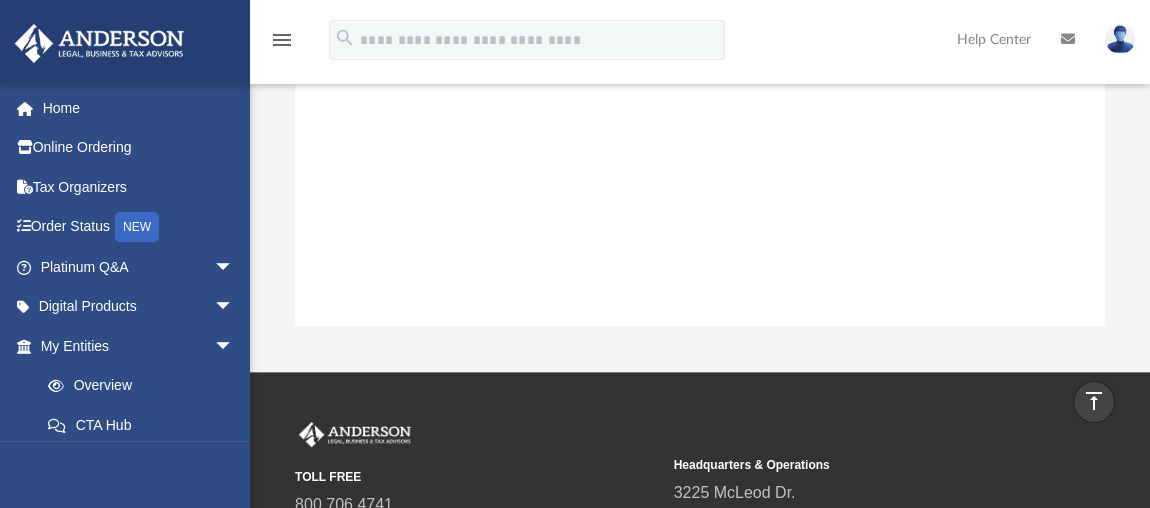 scroll, scrollTop: 103, scrollLeft: 0, axis: vertical 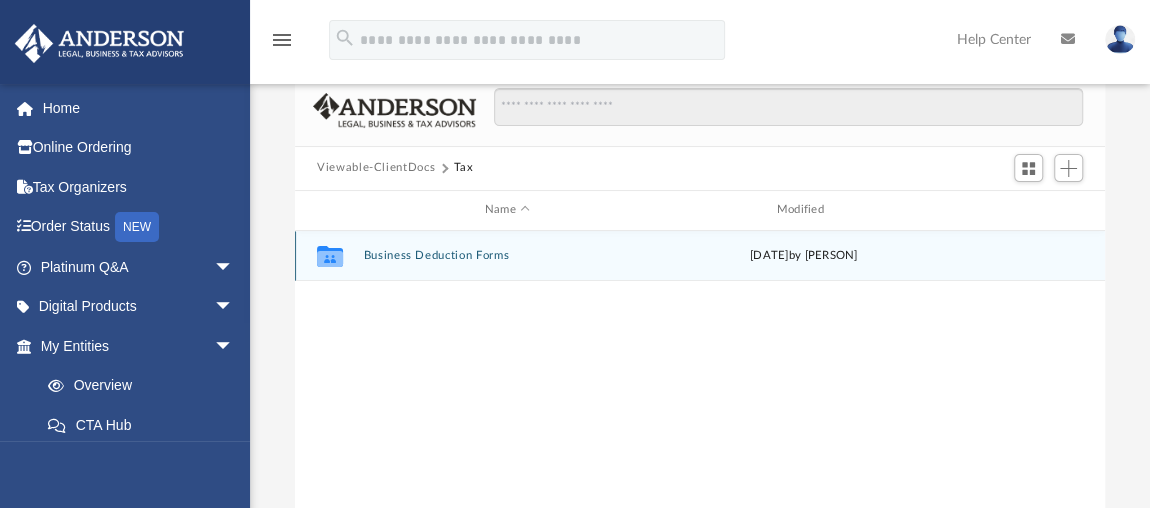 click on "Business Deduction Forms" at bounding box center (508, 255) 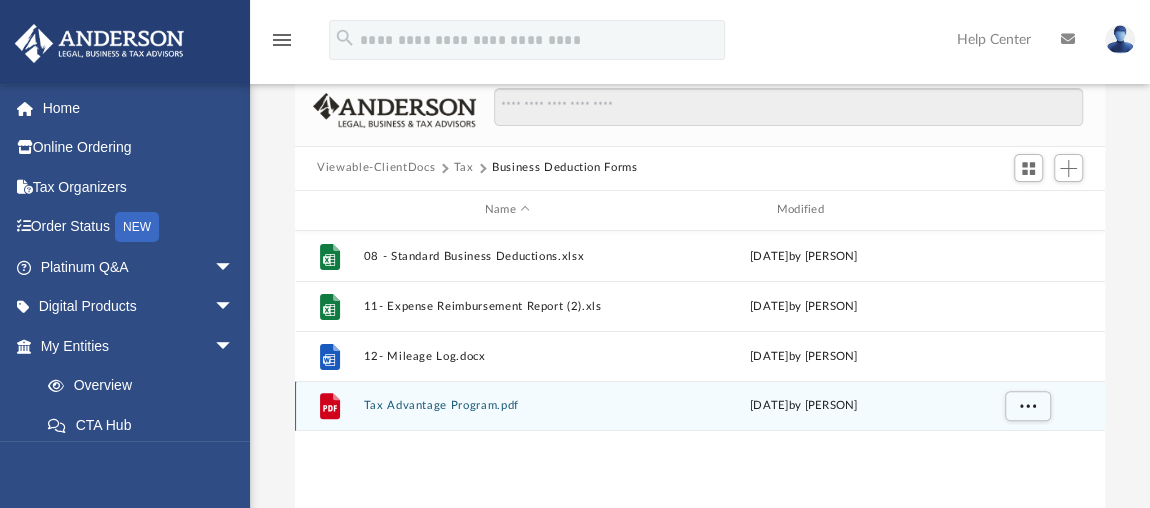 click on "File Tax Advantage Program.pdf Thu Aug 3 2023  by Debra Napier" at bounding box center [700, 406] 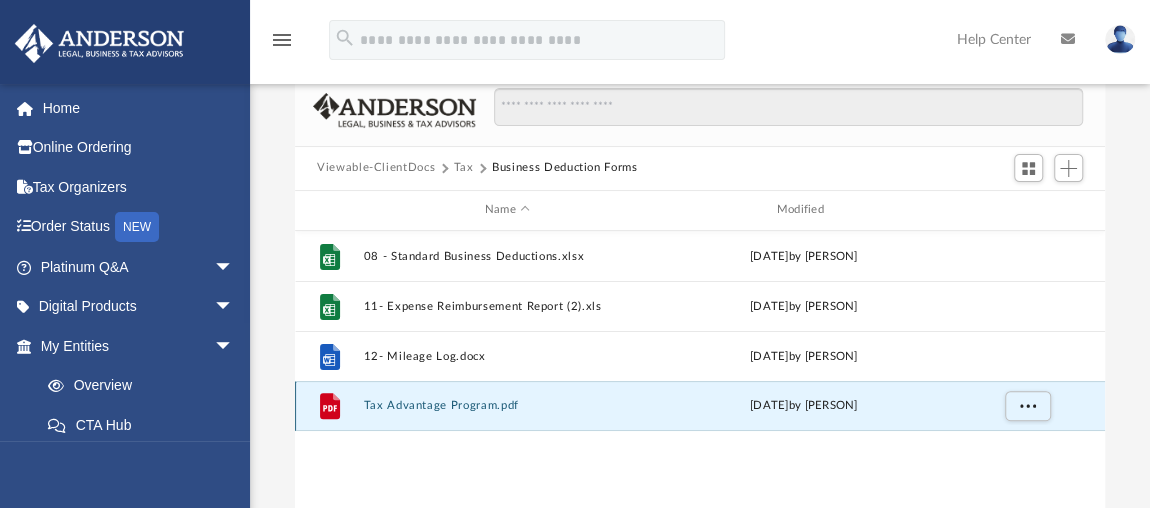 click on "Tax Advantage Program.pdf" at bounding box center (508, 405) 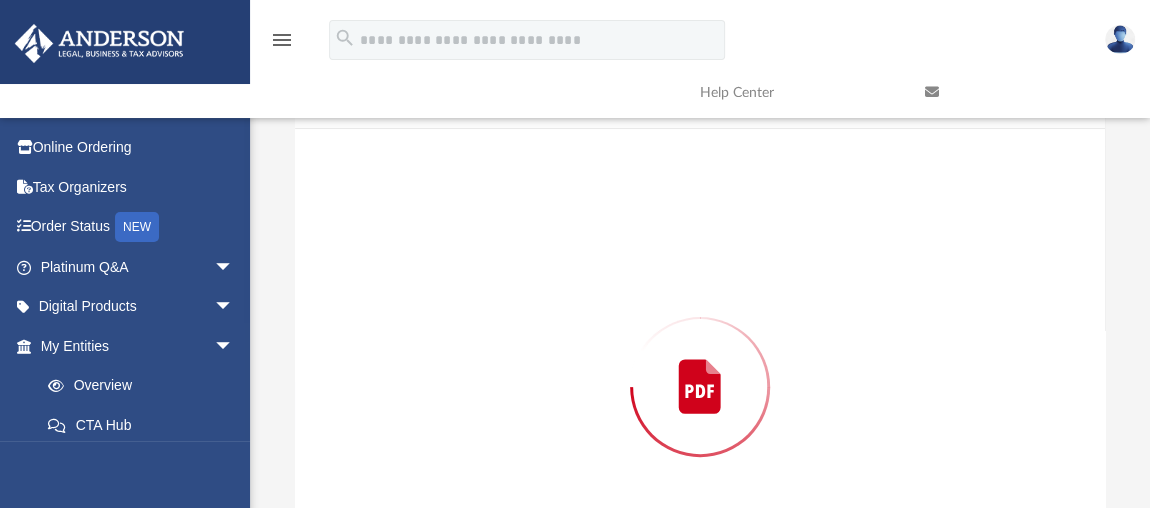 scroll, scrollTop: 178, scrollLeft: 0, axis: vertical 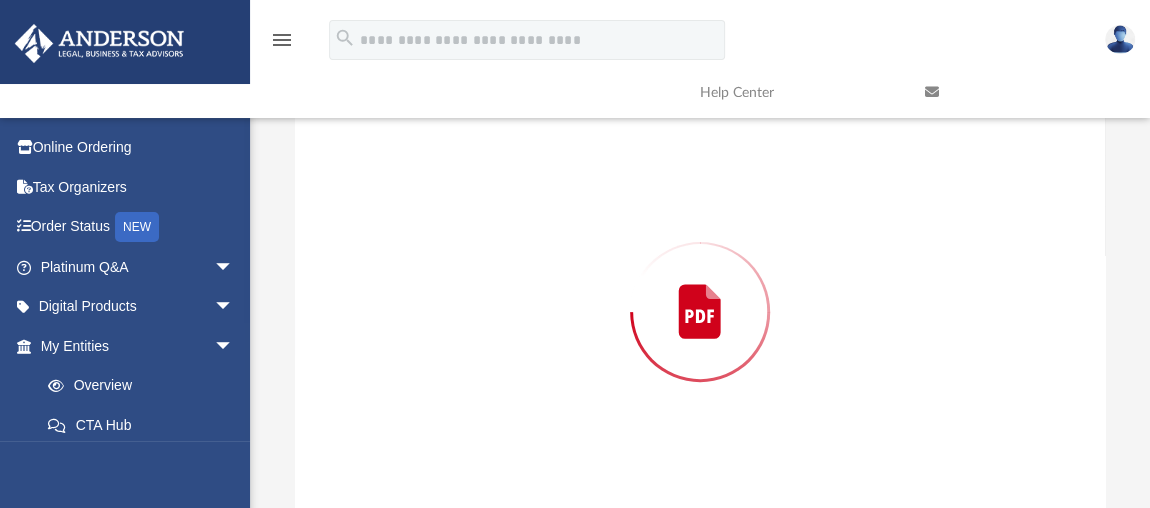click at bounding box center [700, 312] 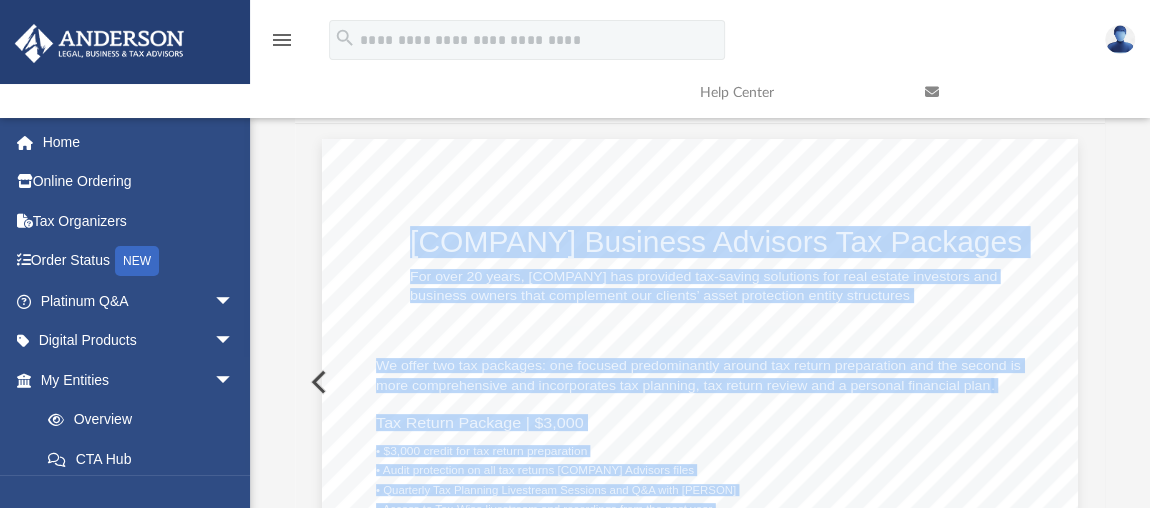 scroll, scrollTop: 107, scrollLeft: 0, axis: vertical 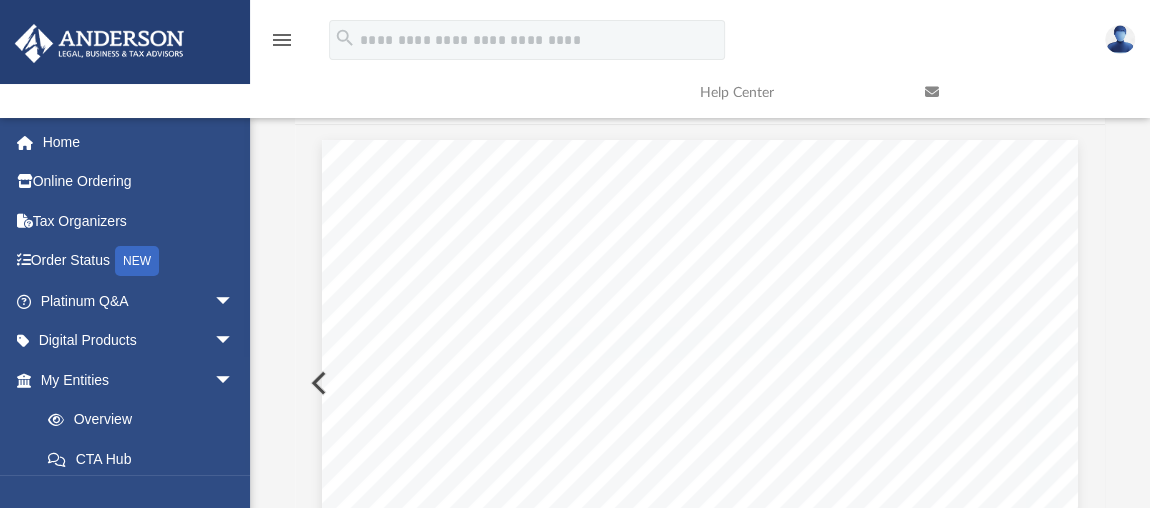 click on "We offer two tax packages: one focused predominantly around tax return preparation and the second is" at bounding box center [698, 366] 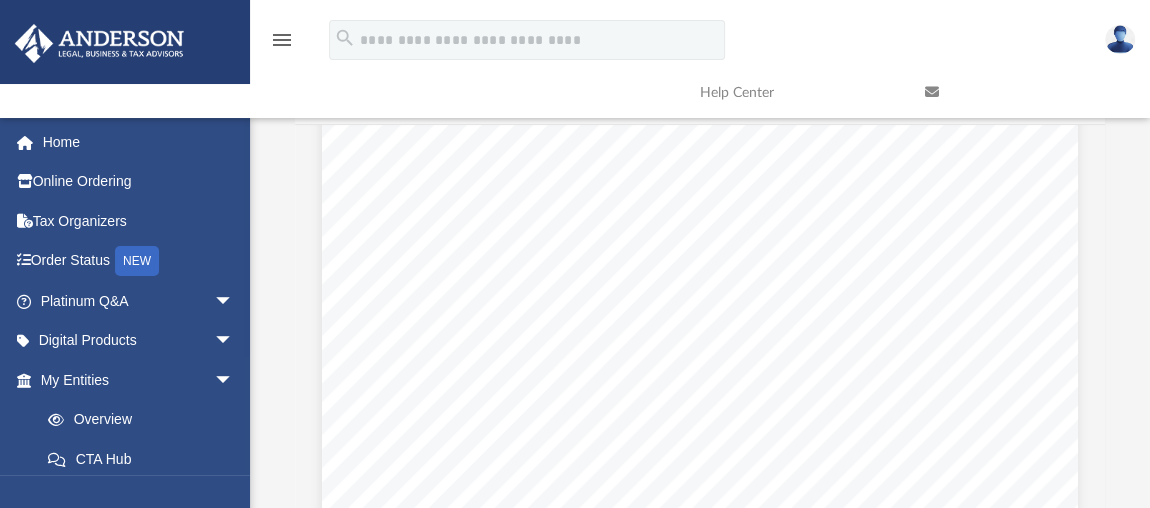 scroll, scrollTop: 485, scrollLeft: 0, axis: vertical 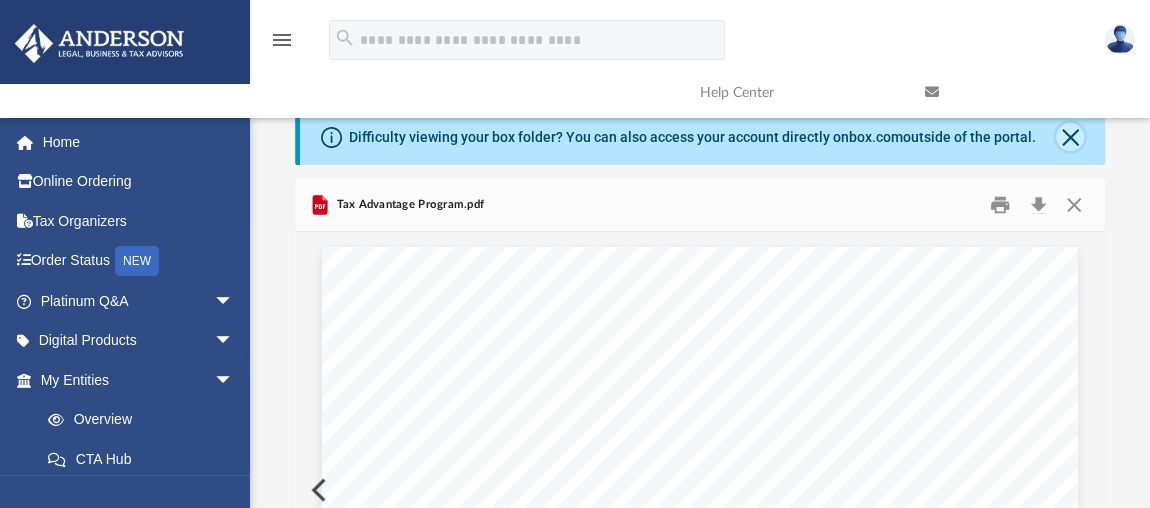 click 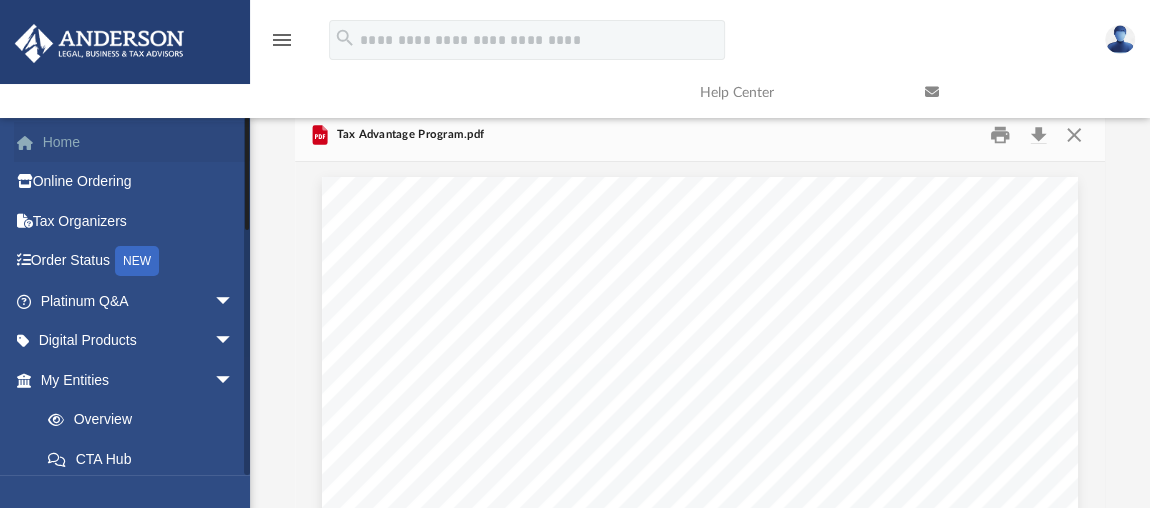 click on "Home" at bounding box center [139, 142] 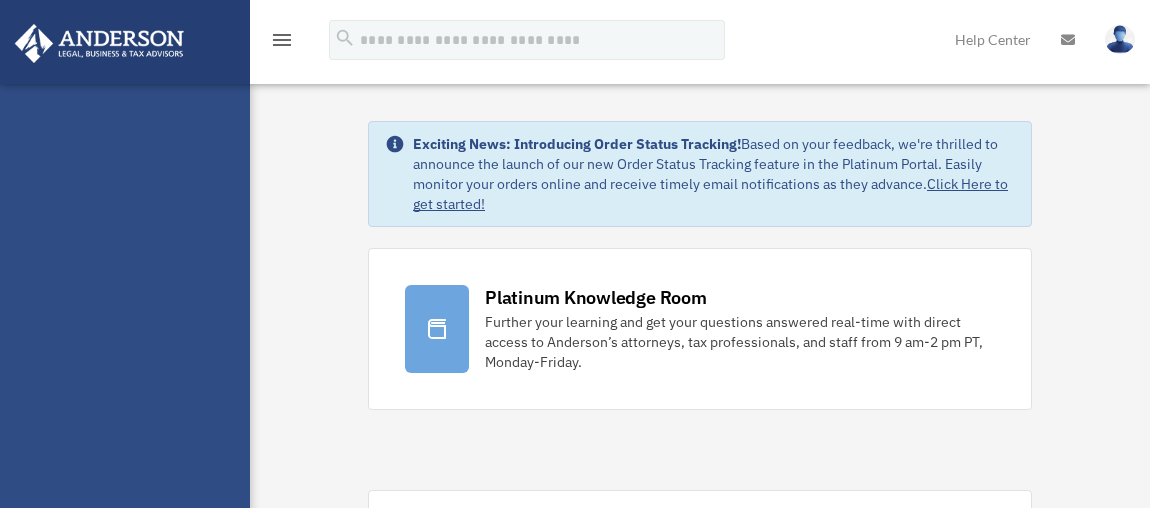 scroll, scrollTop: 0, scrollLeft: 0, axis: both 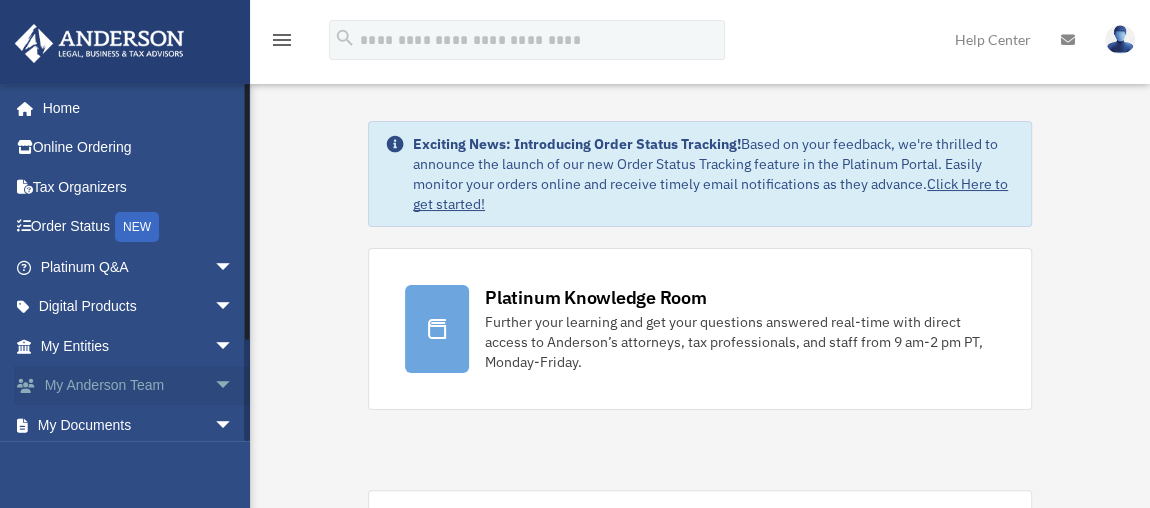 click on "My Anderson Team arrow_drop_down" at bounding box center [139, 386] 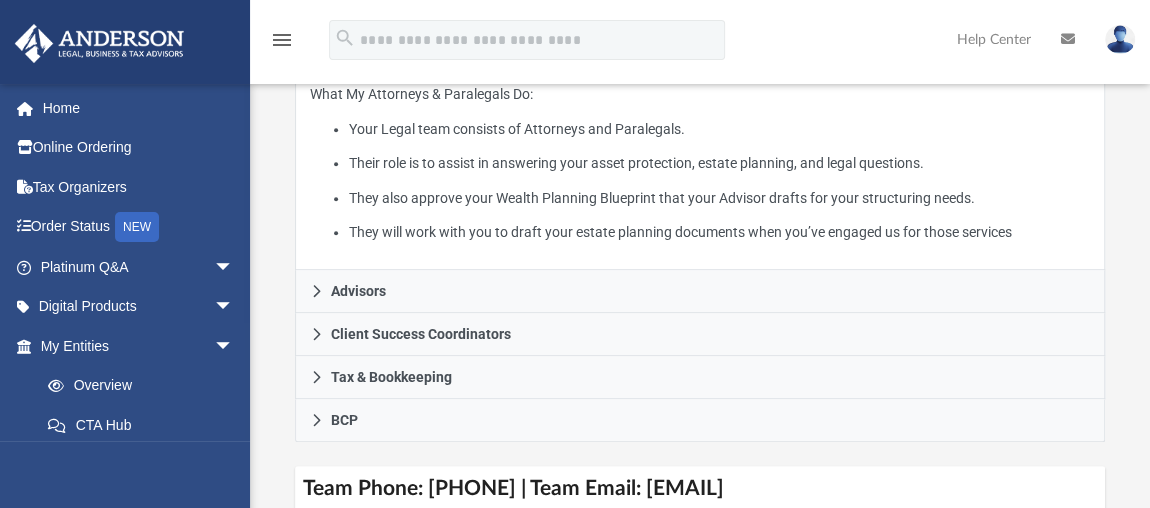 scroll, scrollTop: 509, scrollLeft: 0, axis: vertical 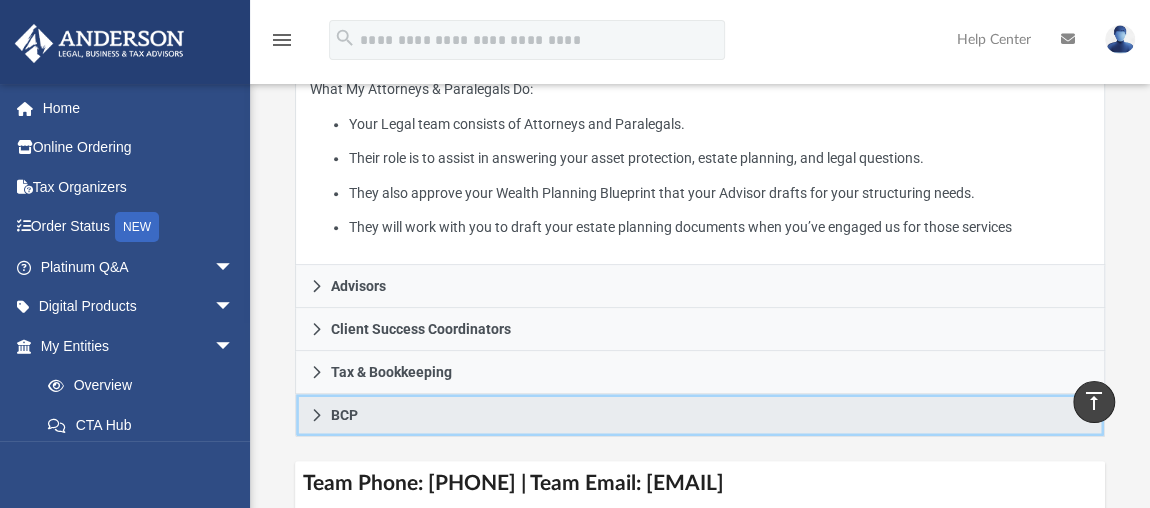 click on "BCP" at bounding box center [344, 415] 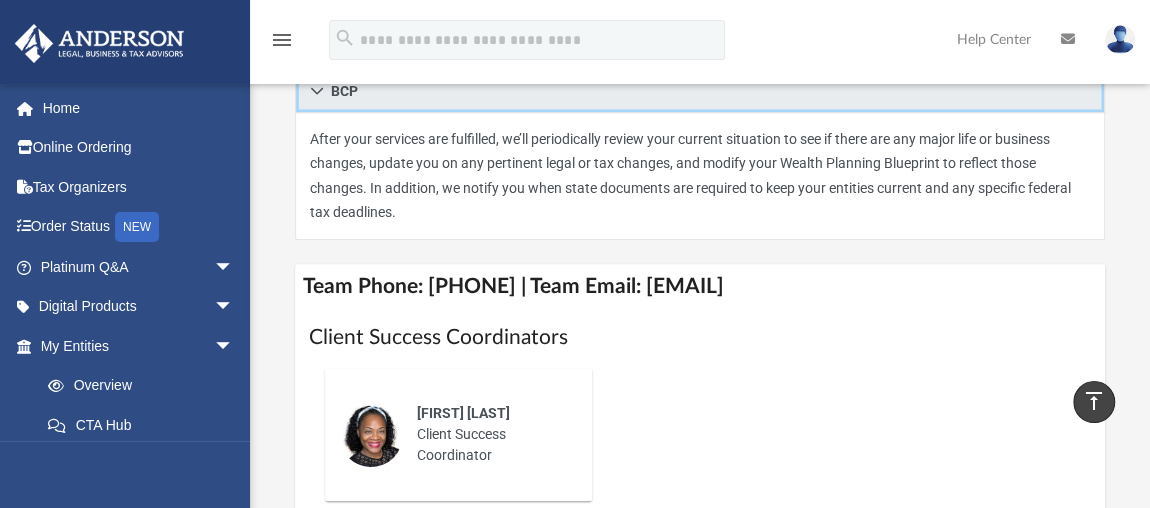 scroll, scrollTop: 632, scrollLeft: 0, axis: vertical 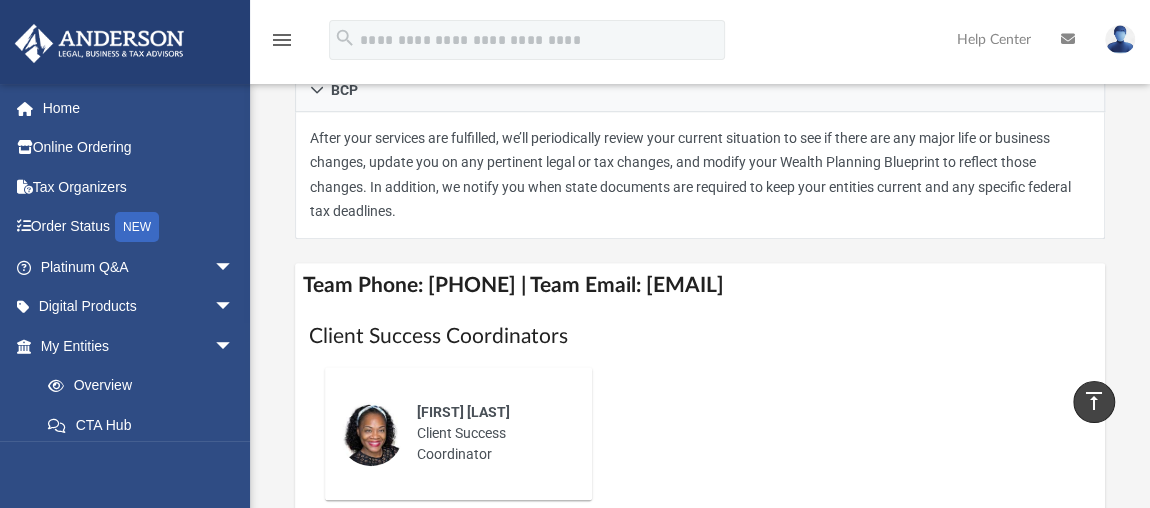 drag, startPoint x: 709, startPoint y: 285, endPoint x: 999, endPoint y: 274, distance: 290.20856 